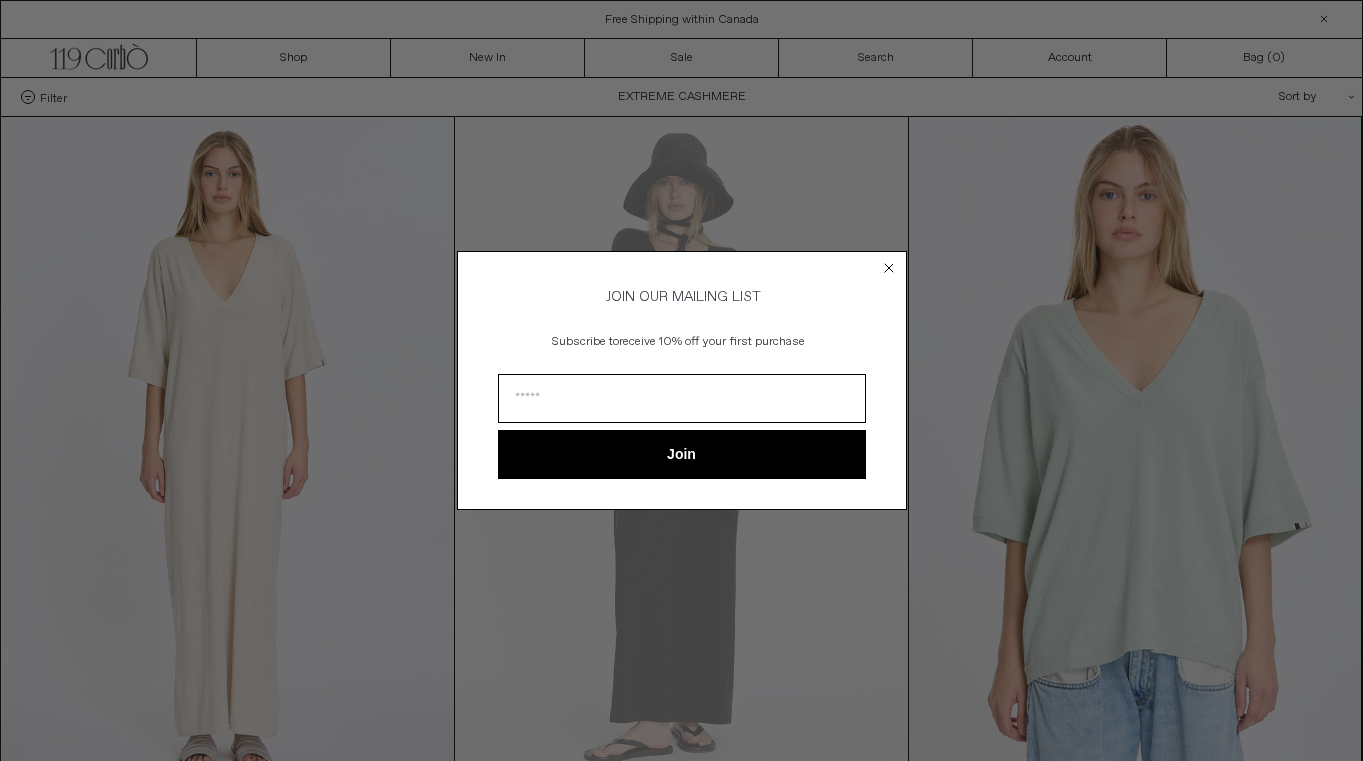 scroll, scrollTop: 0, scrollLeft: 0, axis: both 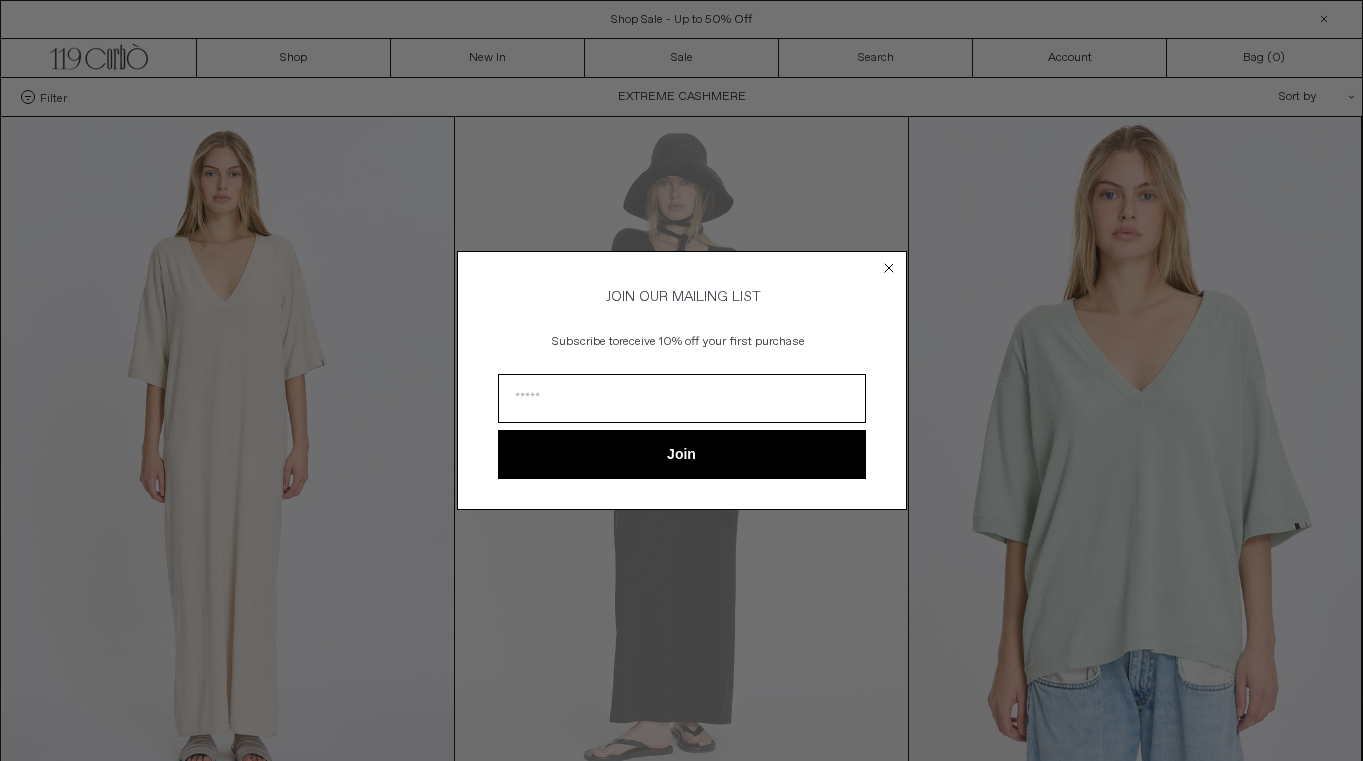 click 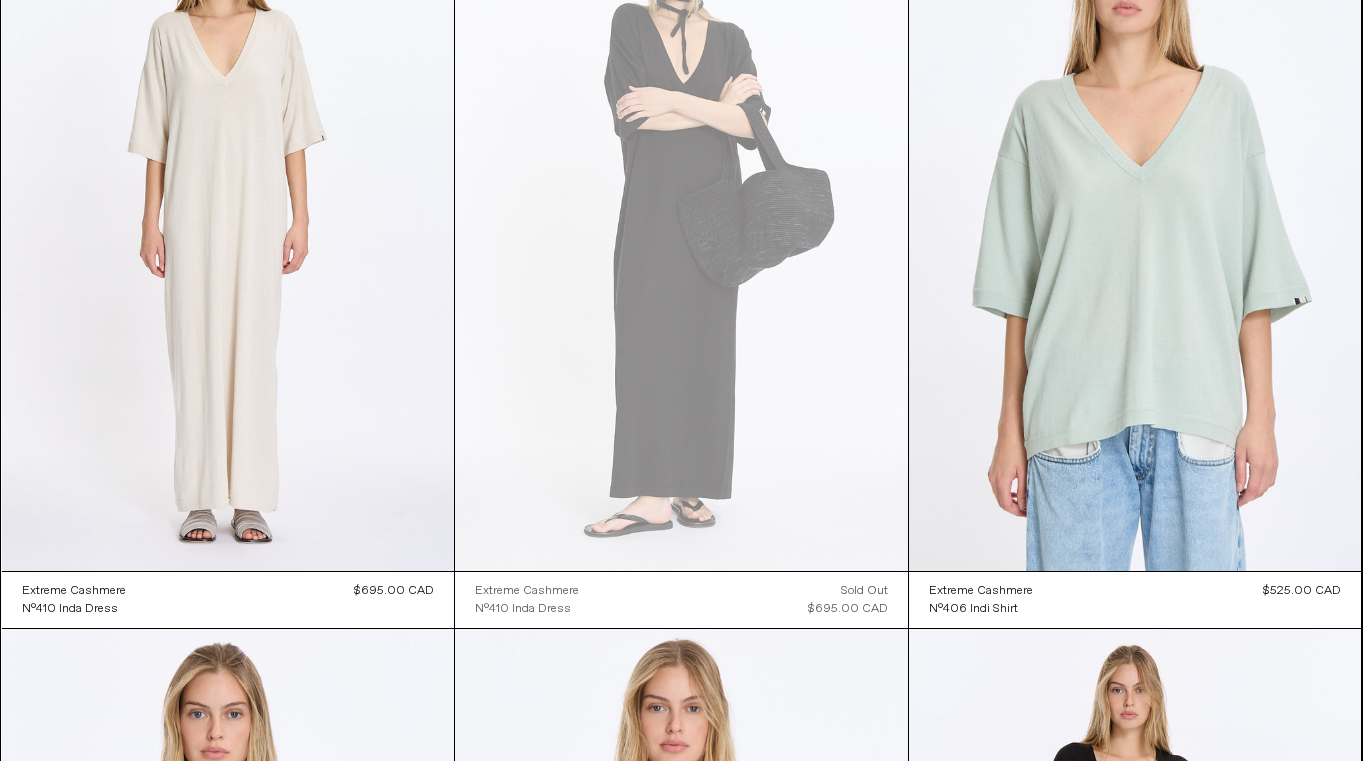 scroll, scrollTop: 0, scrollLeft: 0, axis: both 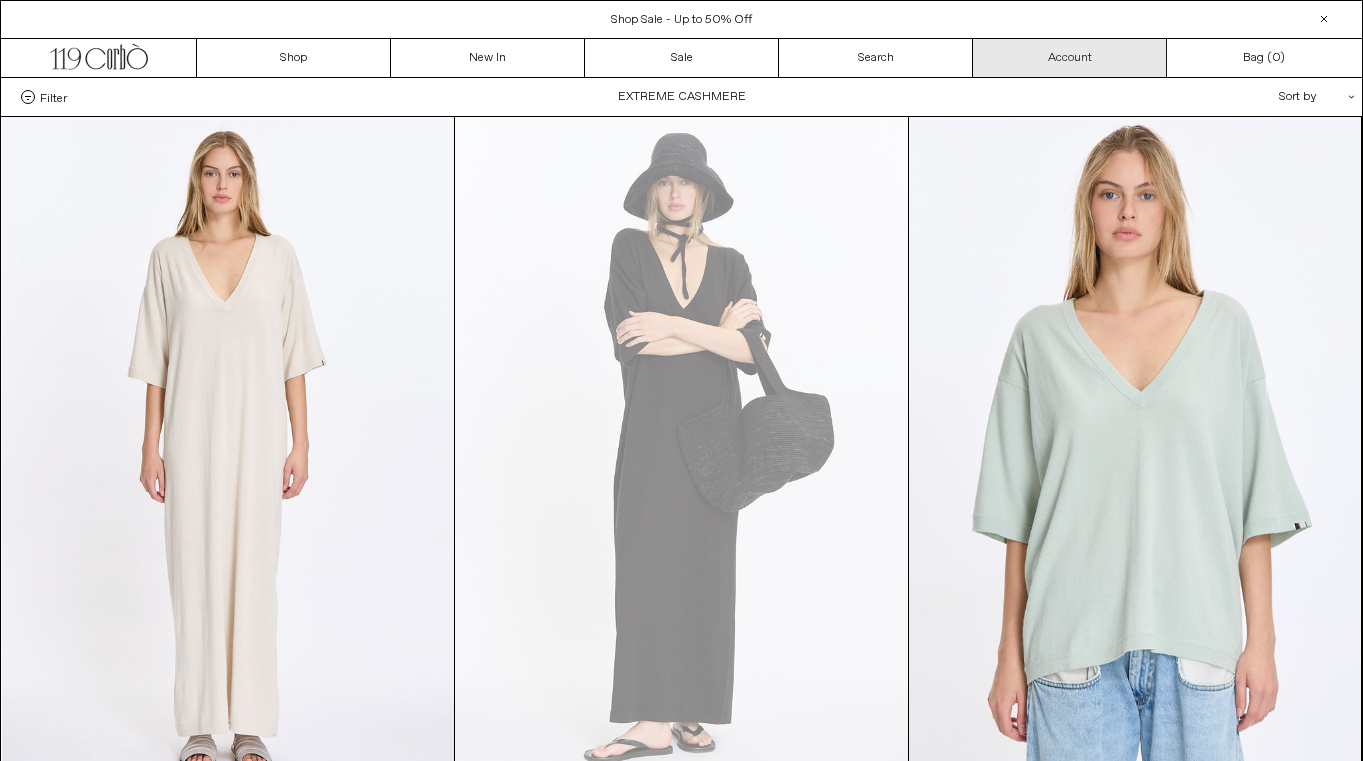 click on "Account" at bounding box center [1070, 58] 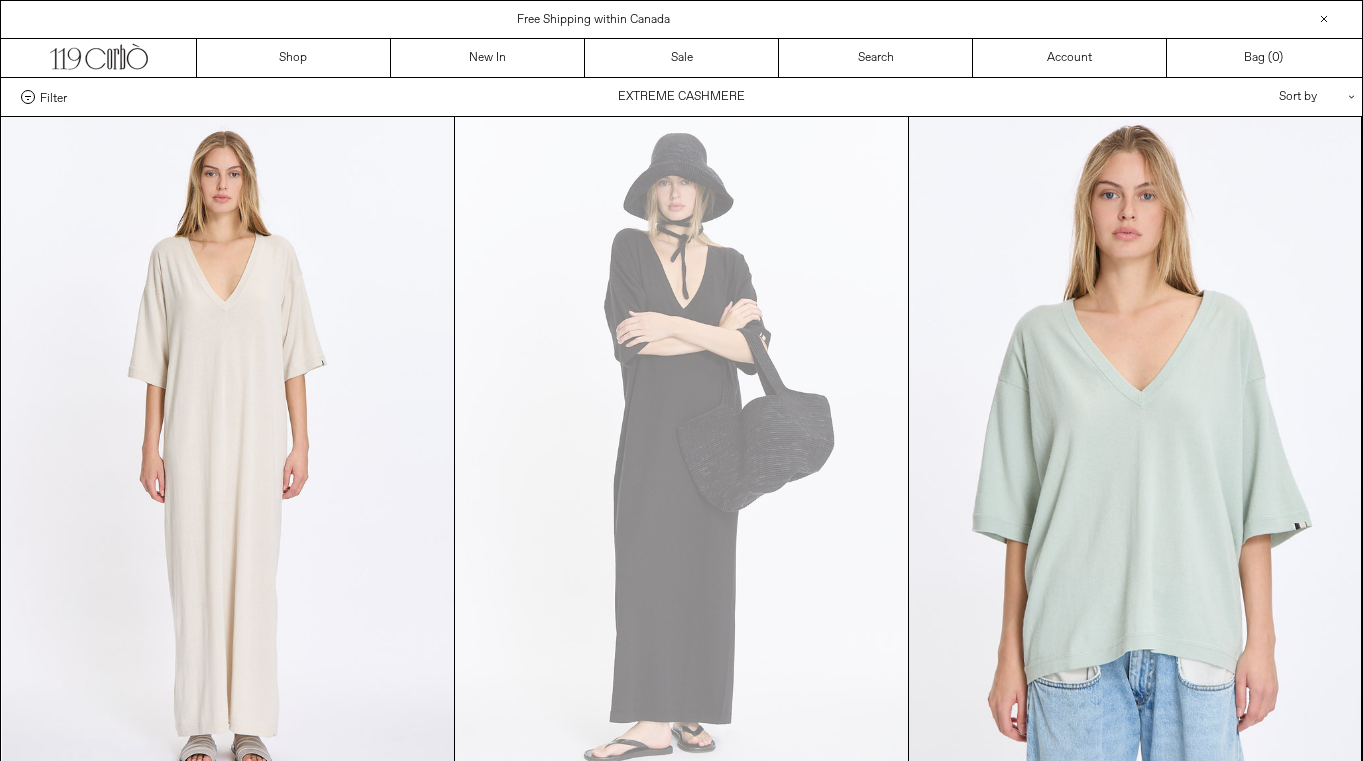 scroll, scrollTop: 0, scrollLeft: 0, axis: both 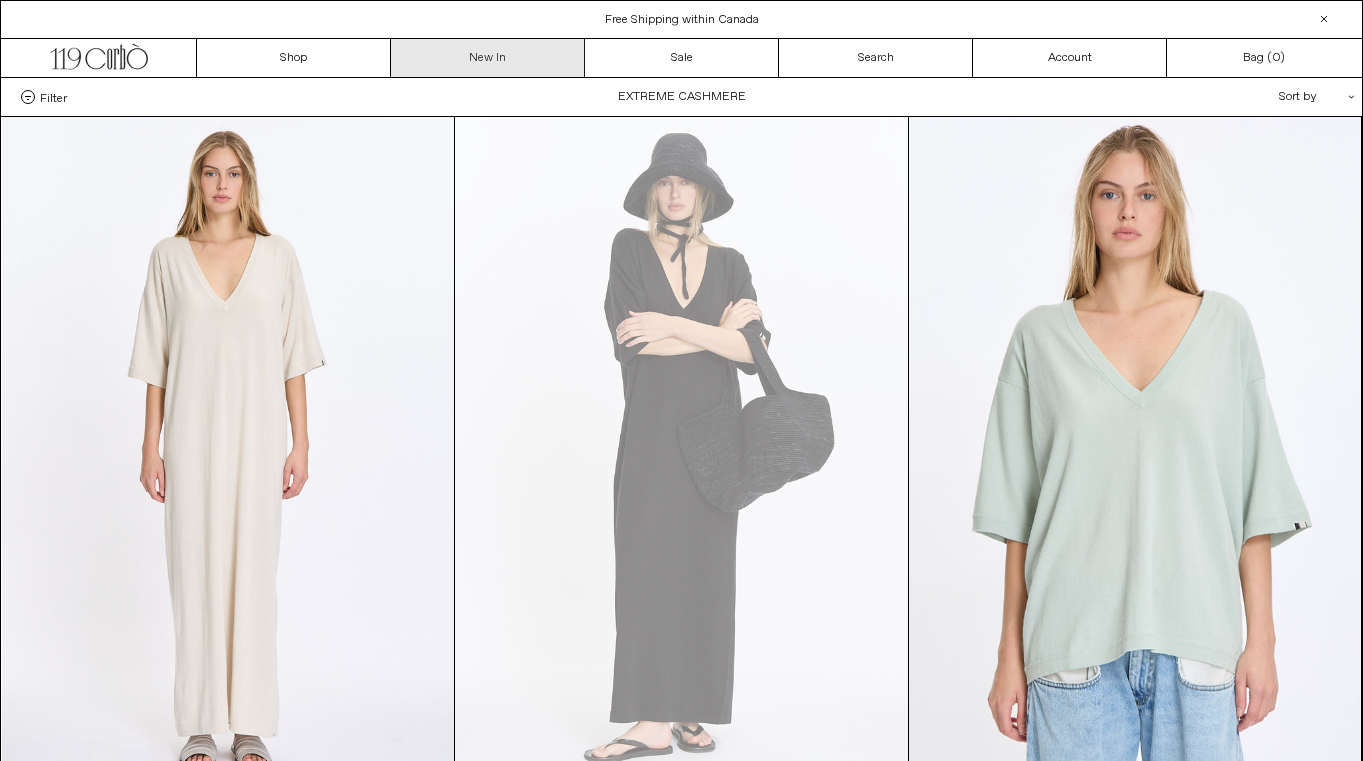 click on "New In" at bounding box center (488, 58) 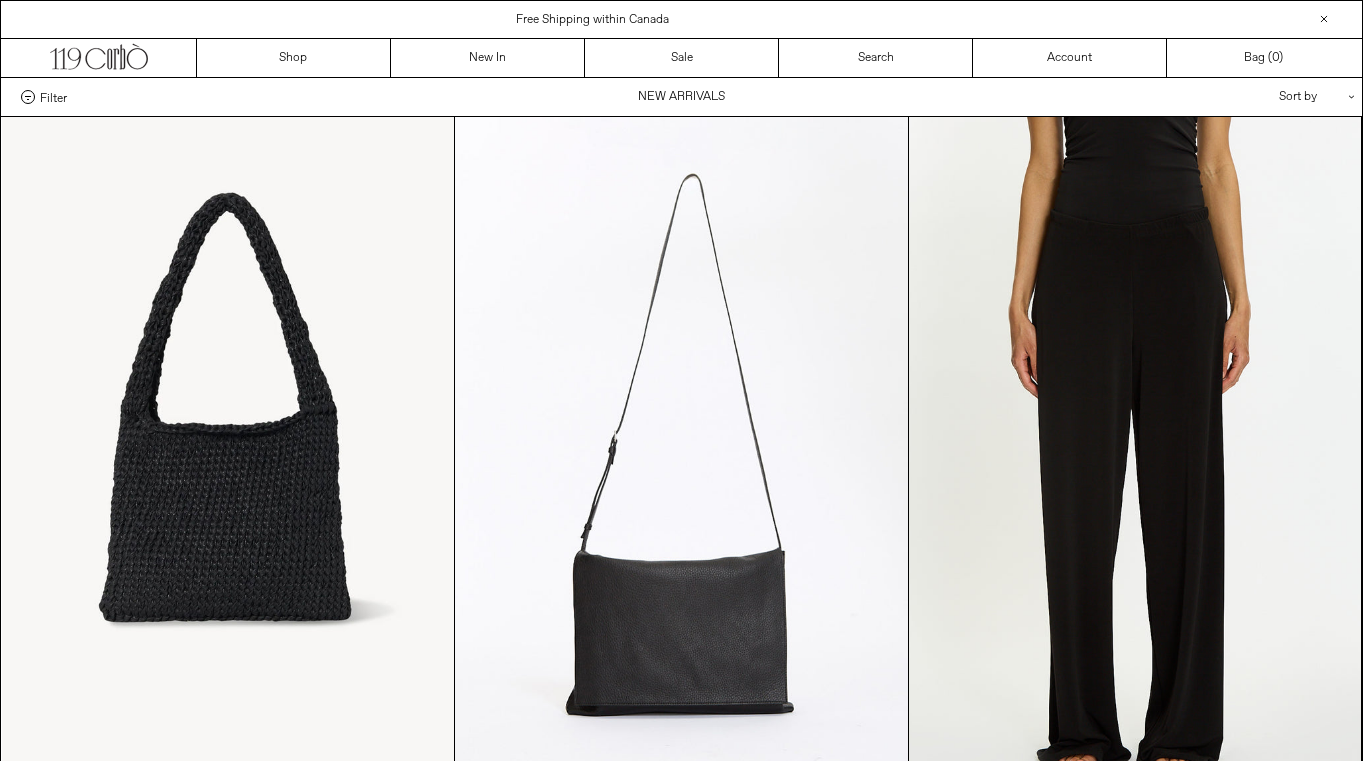 scroll, scrollTop: 0, scrollLeft: 0, axis: both 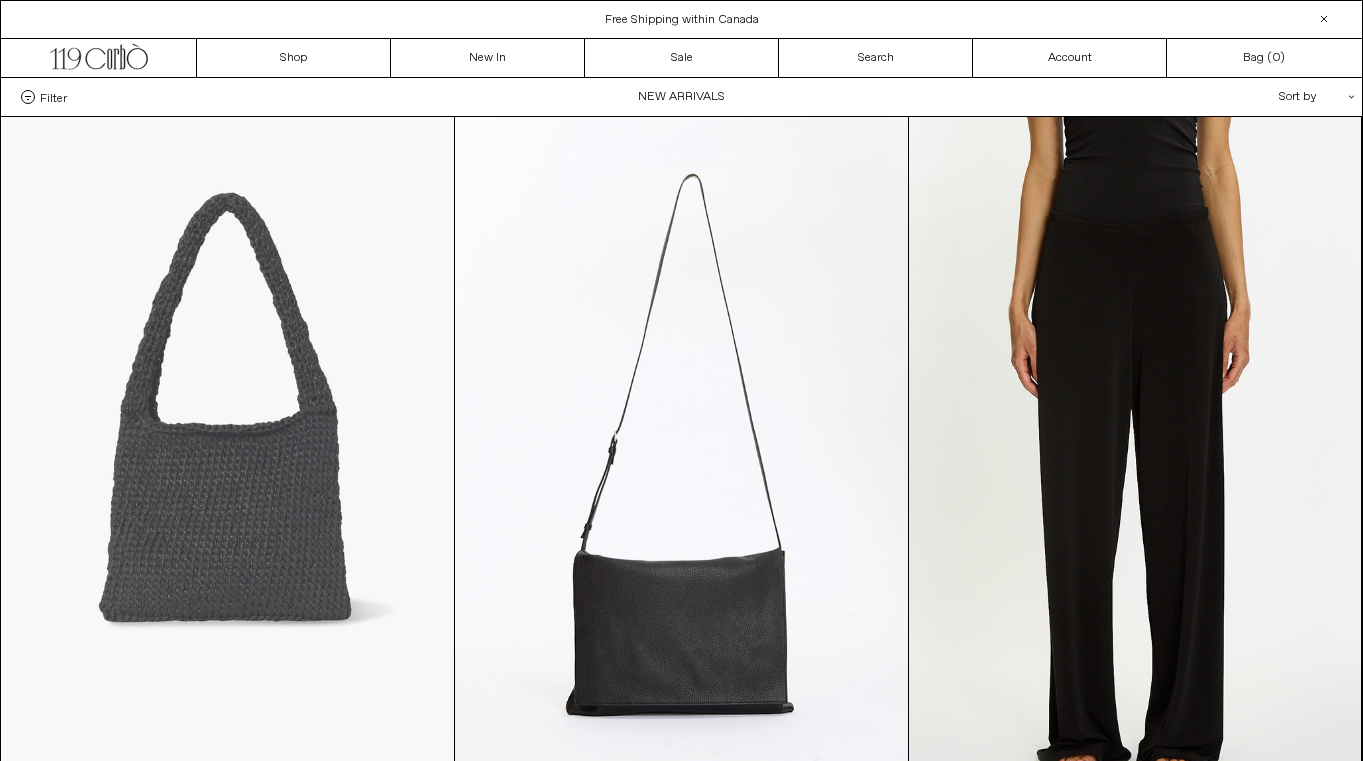 click at bounding box center [228, 456] 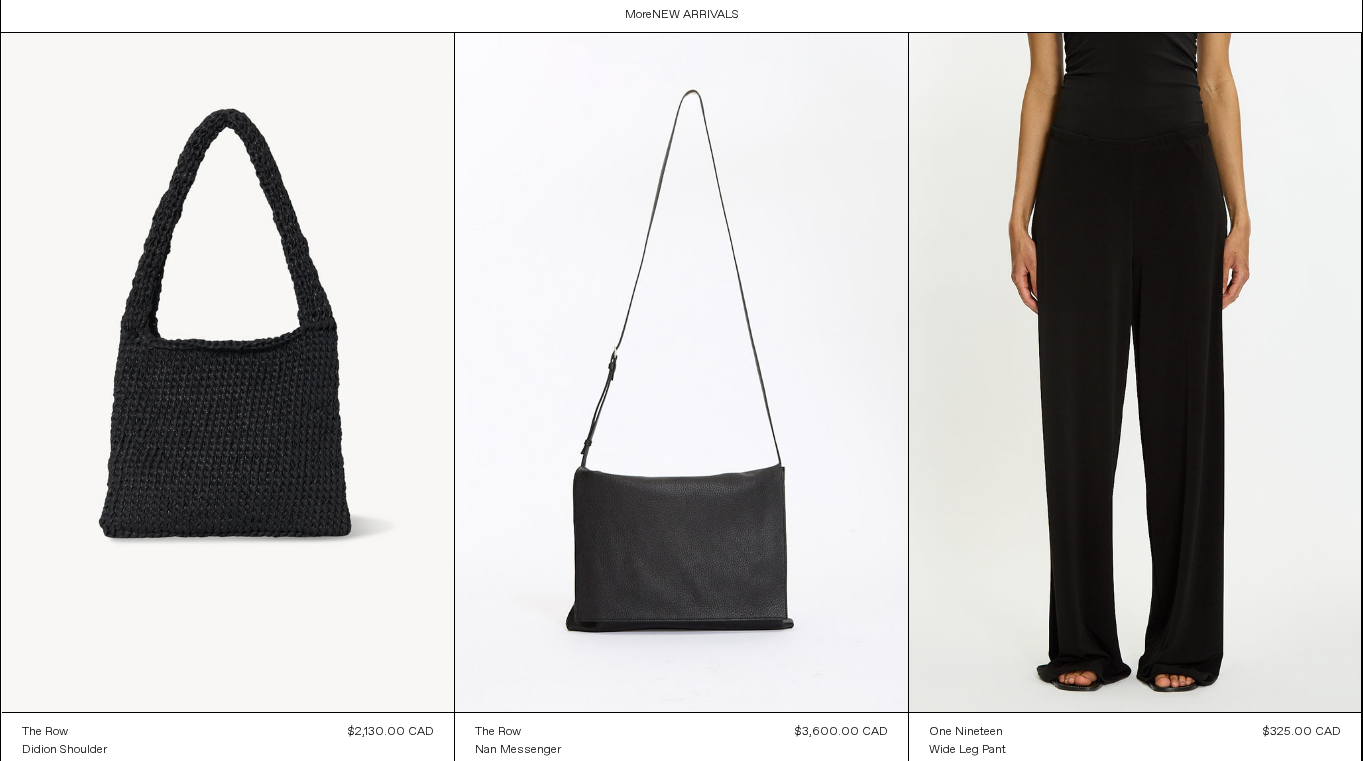 scroll, scrollTop: 0, scrollLeft: 0, axis: both 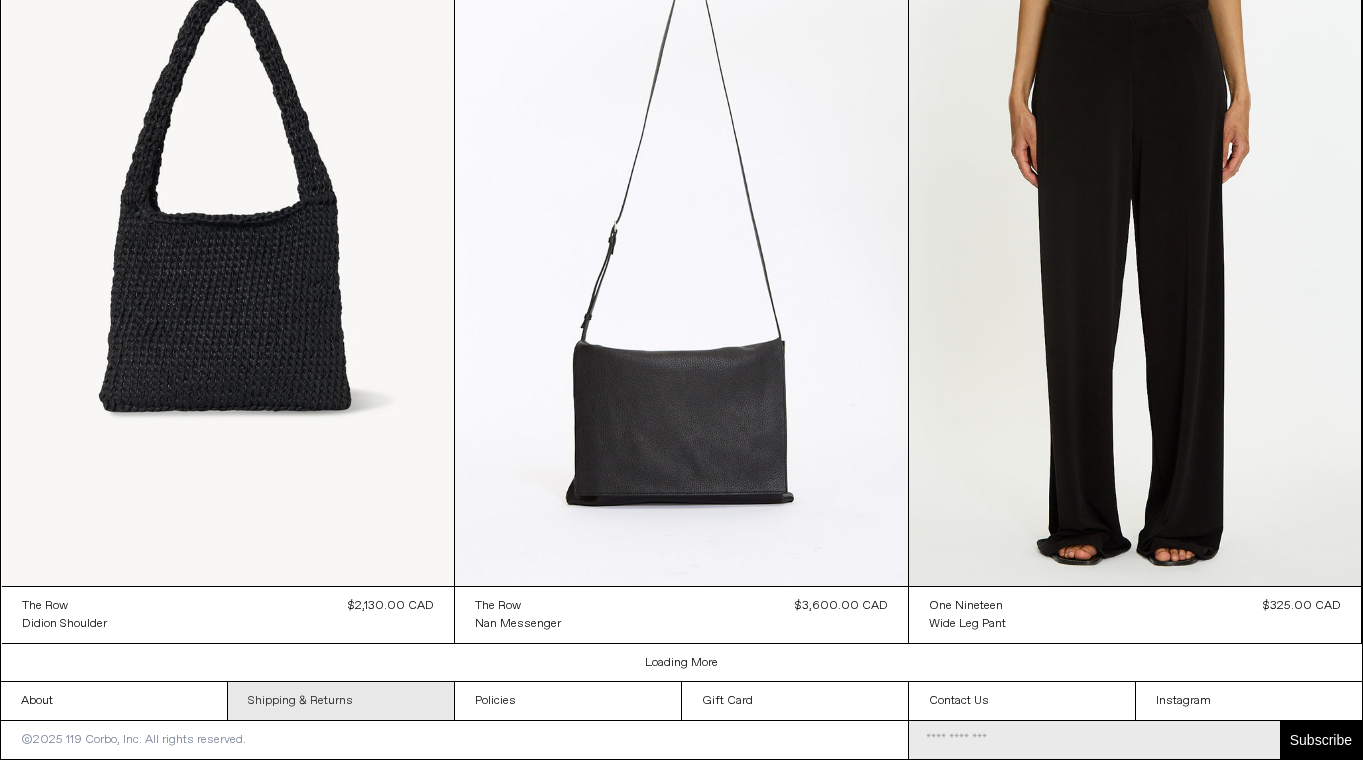 click on "Shipping & Returns" at bounding box center [341, 701] 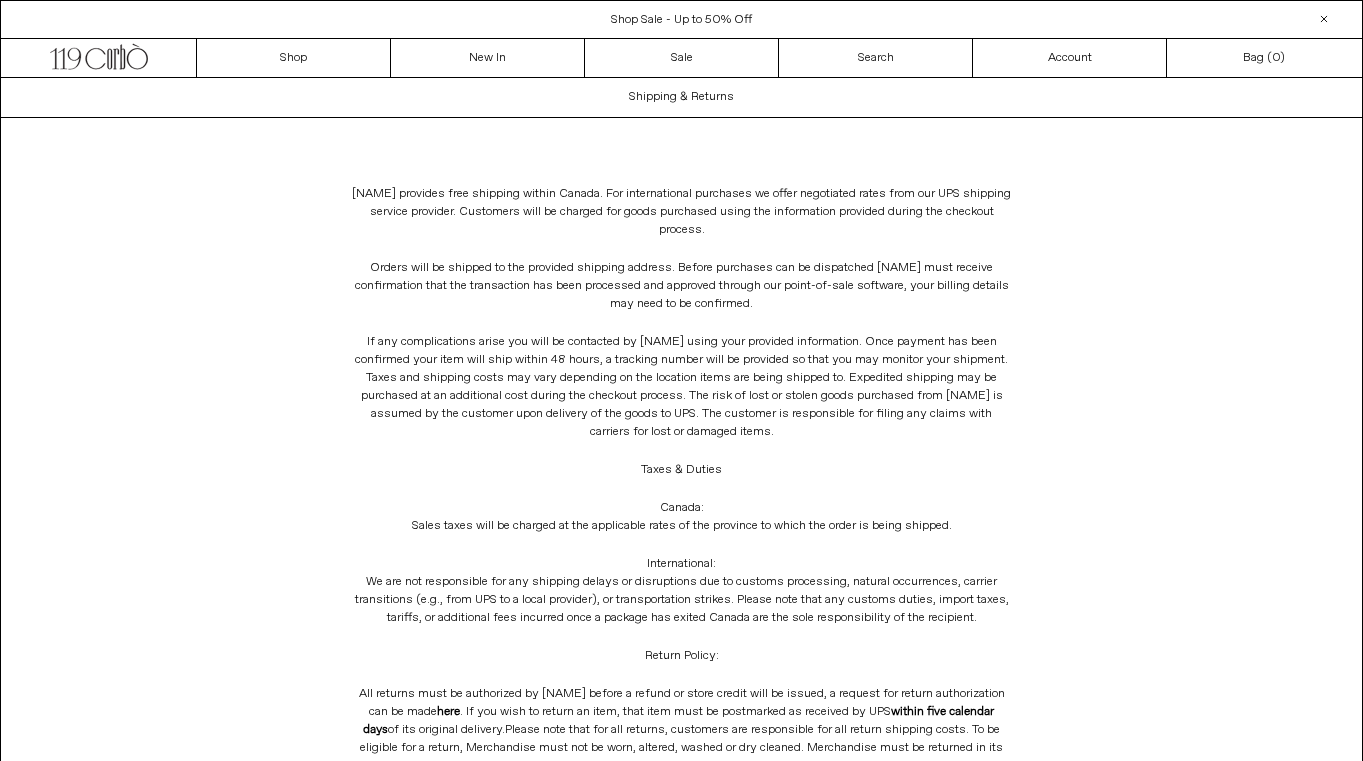 scroll, scrollTop: 307, scrollLeft: 0, axis: vertical 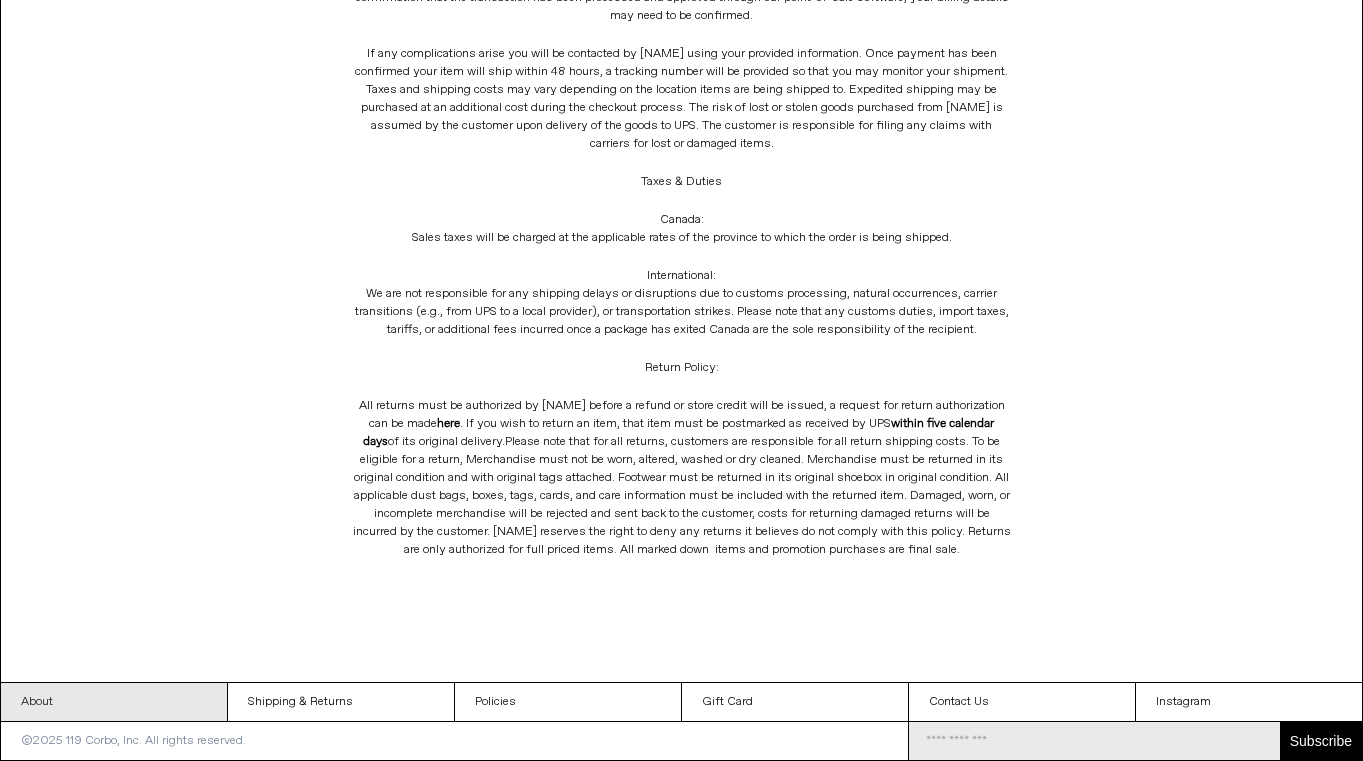 click on "About" at bounding box center (114, 702) 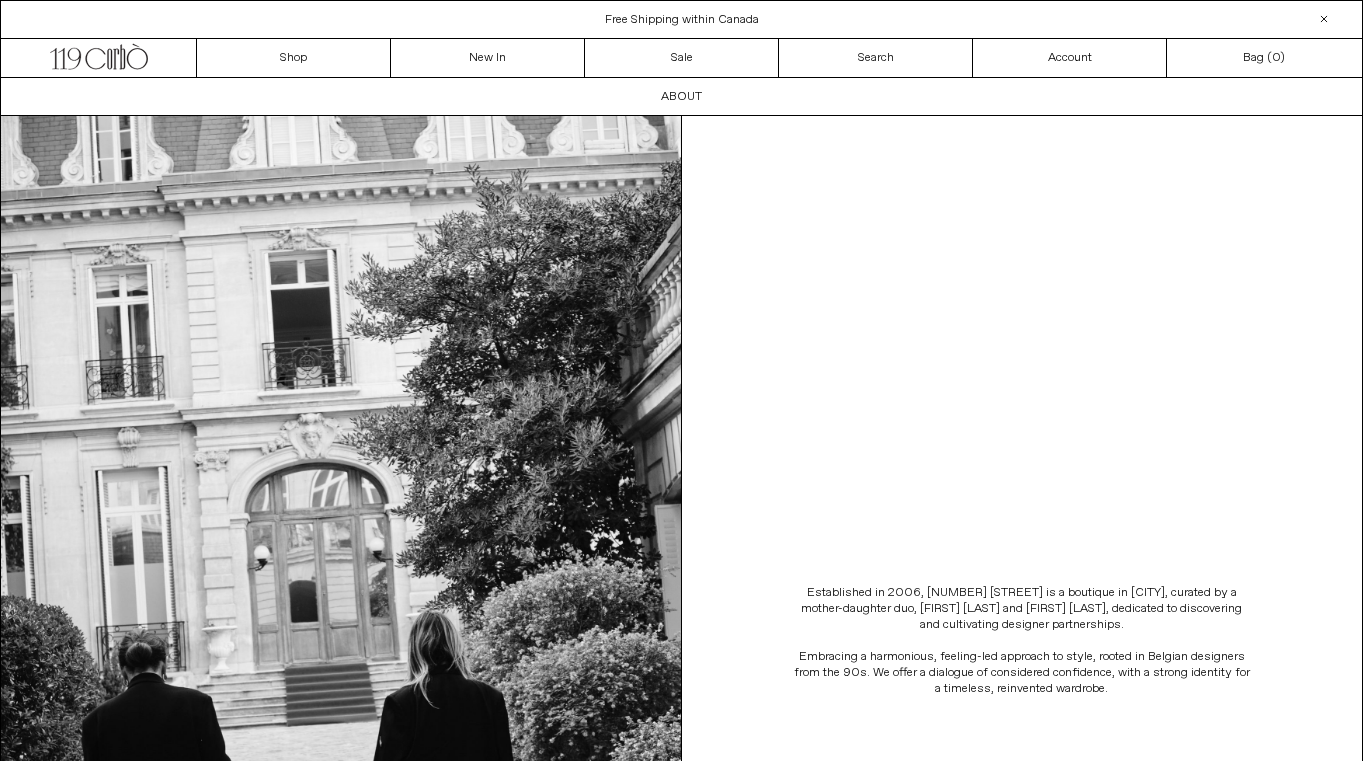 scroll, scrollTop: 501, scrollLeft: 0, axis: vertical 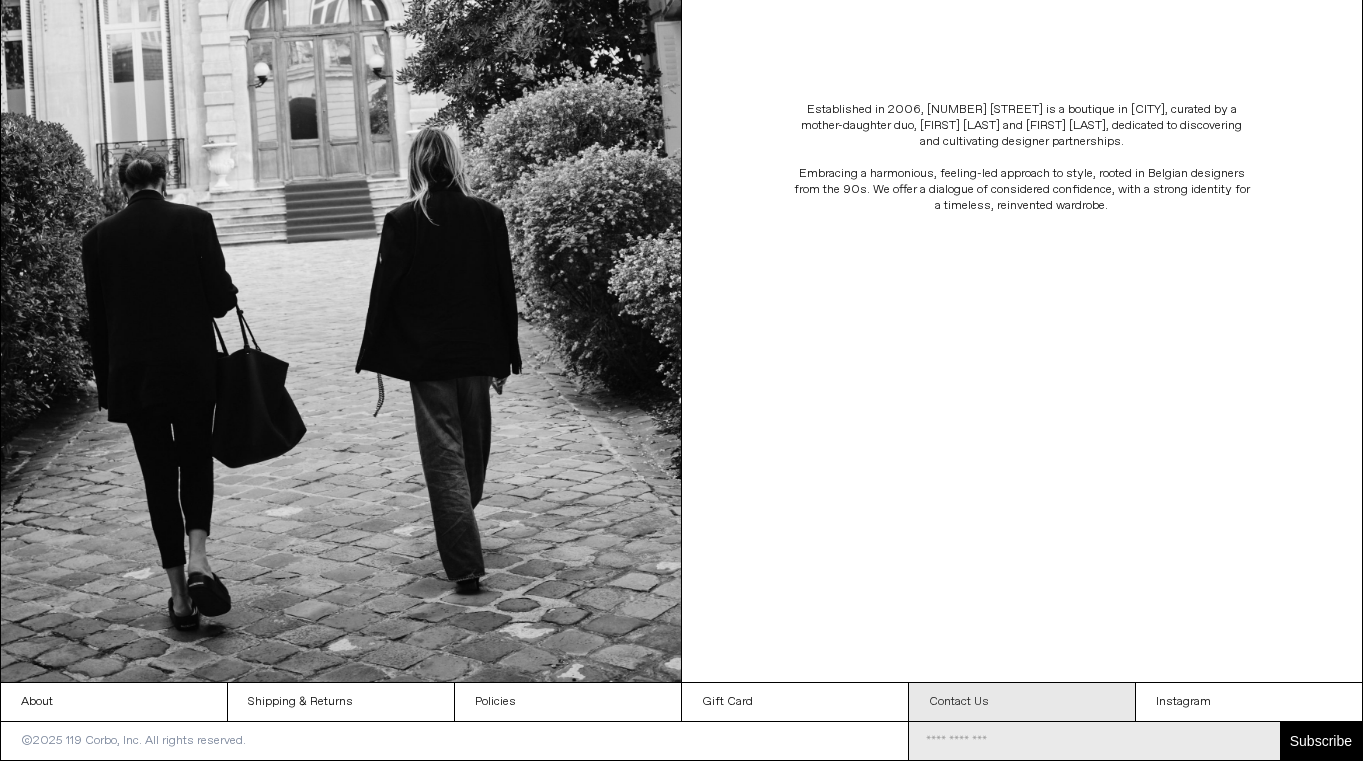 click on "Contact Us" at bounding box center [1022, 702] 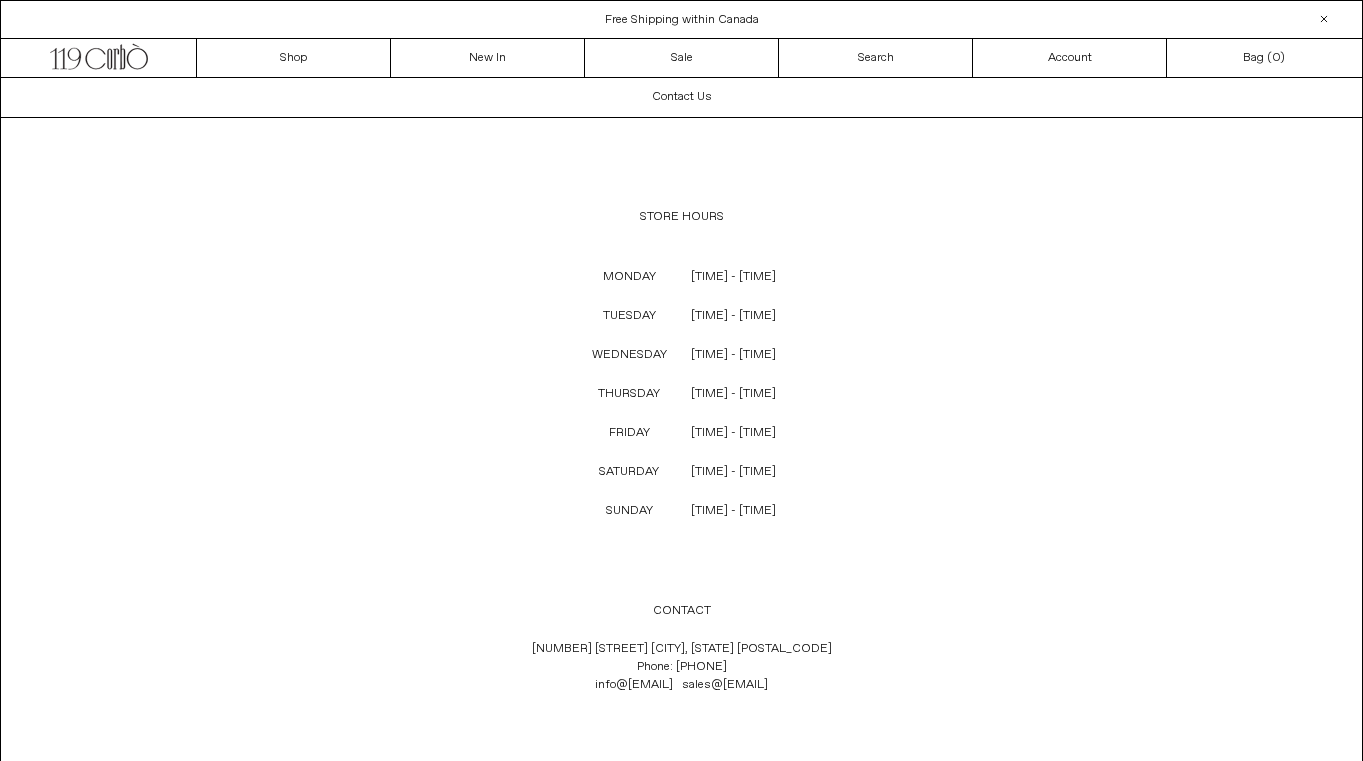 scroll, scrollTop: 0, scrollLeft: 0, axis: both 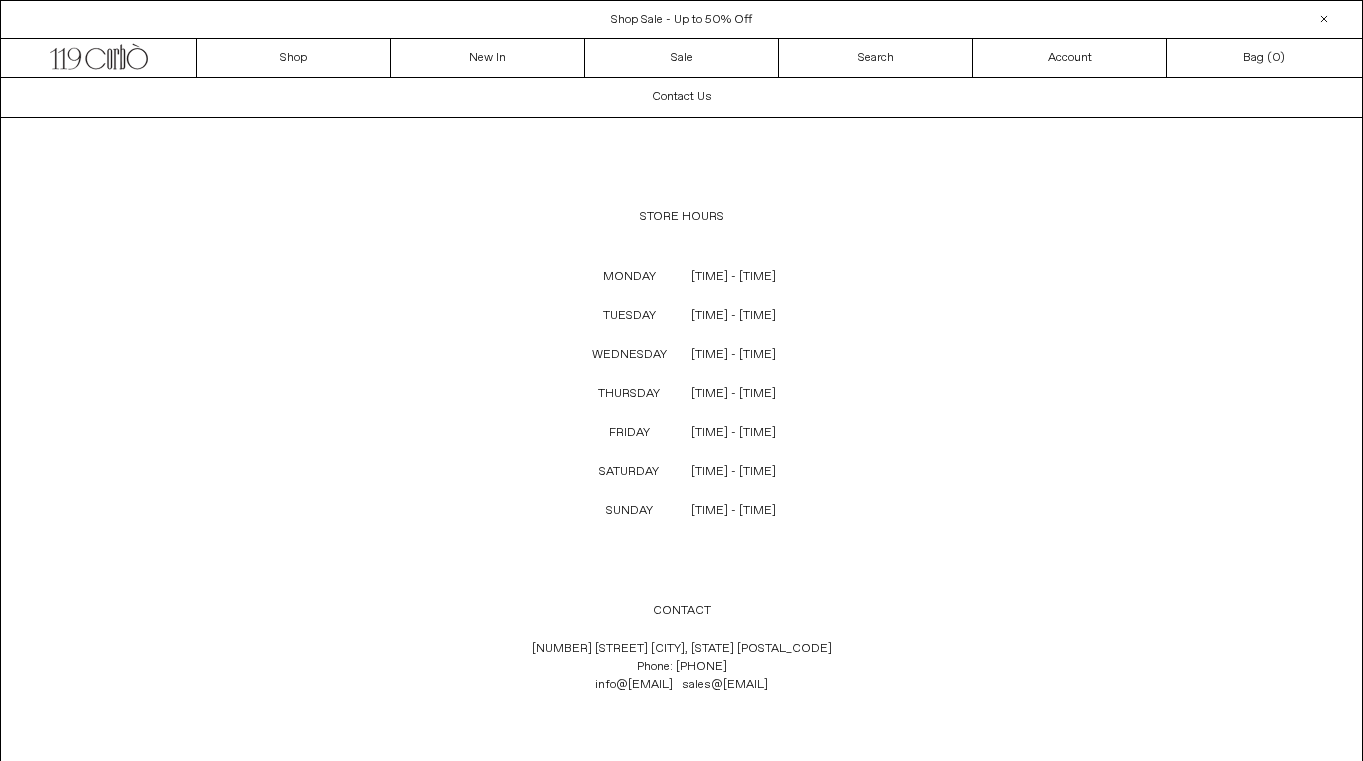 drag, startPoint x: 776, startPoint y: 686, endPoint x: 592, endPoint y: 1, distance: 709.28204 